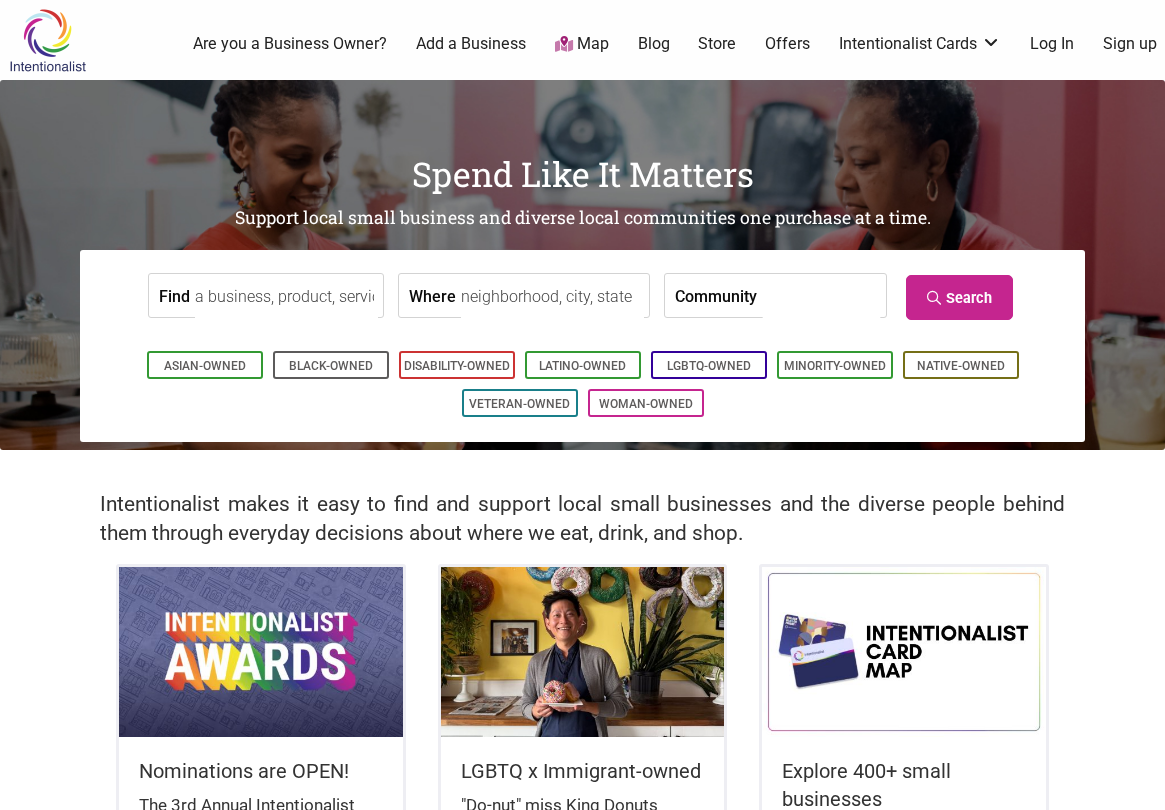 scroll, scrollTop: 0, scrollLeft: 0, axis: both 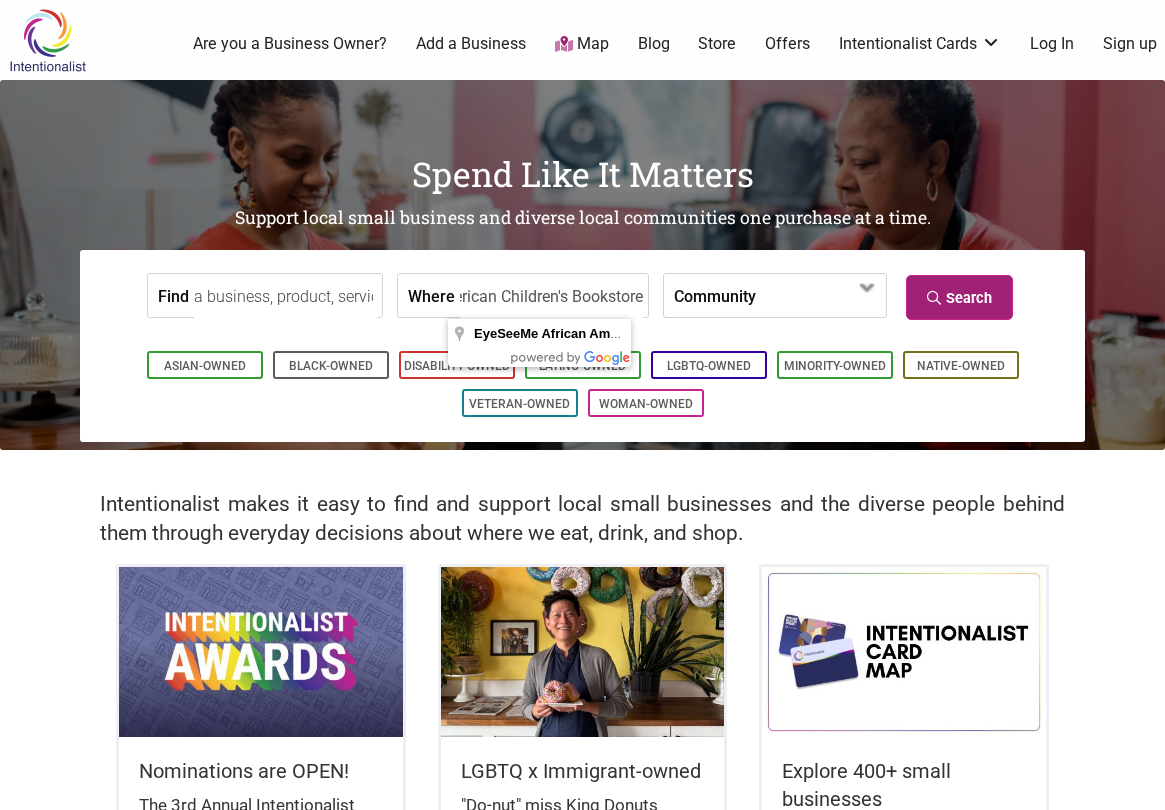 type on "EyeSeeMe African American Children's Bookstore" 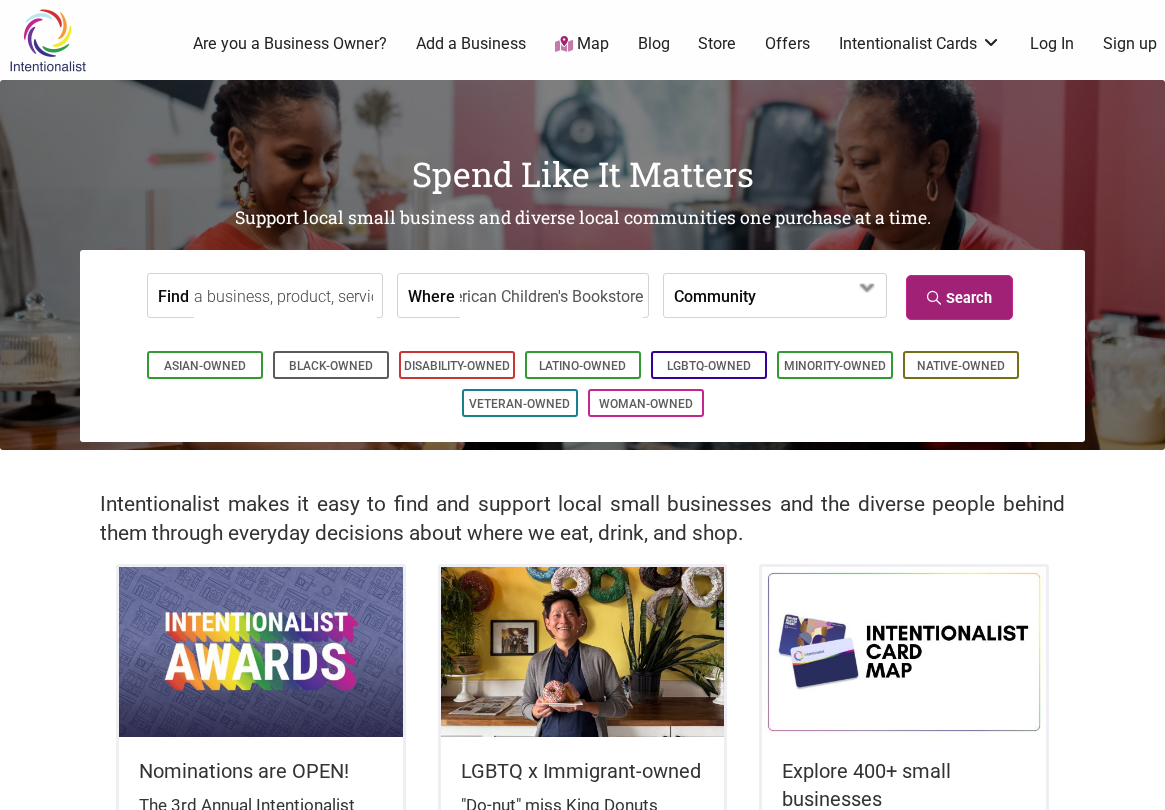 scroll, scrollTop: 0, scrollLeft: 0, axis: both 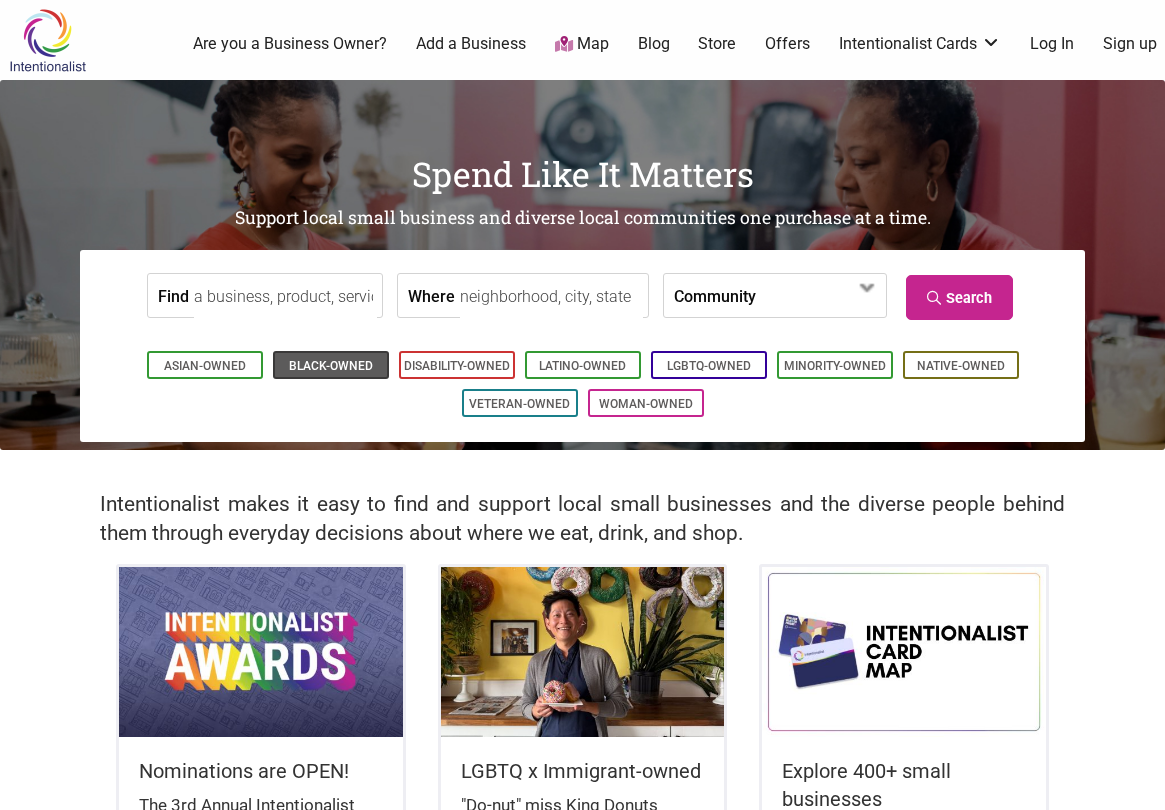 click on "Black-Owned" at bounding box center (331, 366) 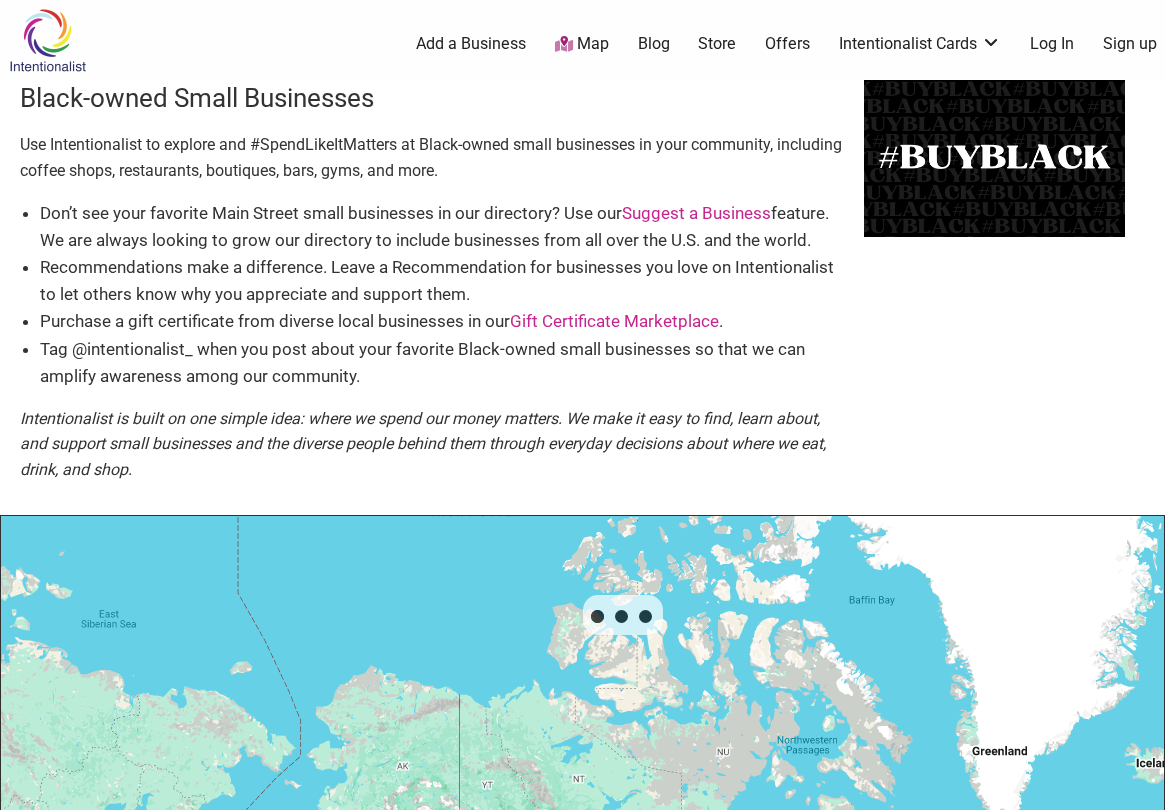 scroll, scrollTop: 500, scrollLeft: 0, axis: vertical 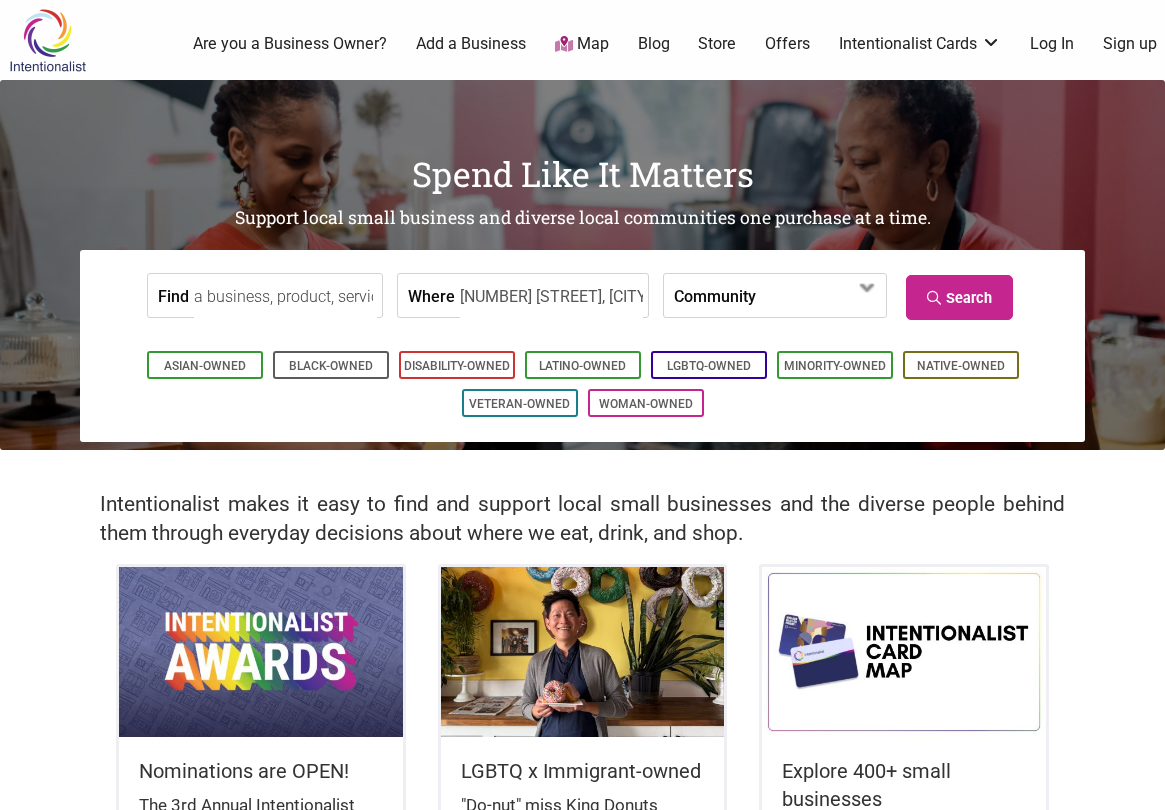 type on "[NUMBER] [STREET], [CITY], [STATE] [POSTAL_CODE], [COUNTRY]" 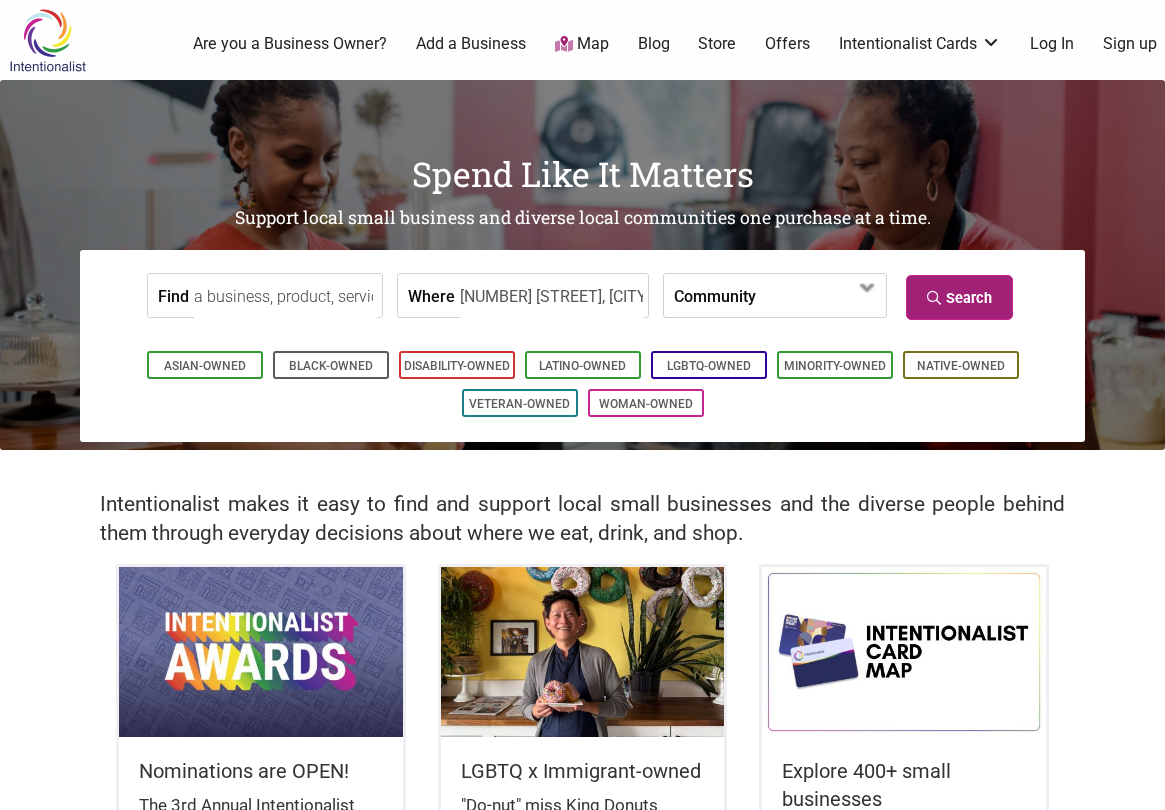 click on "Search" at bounding box center (959, 297) 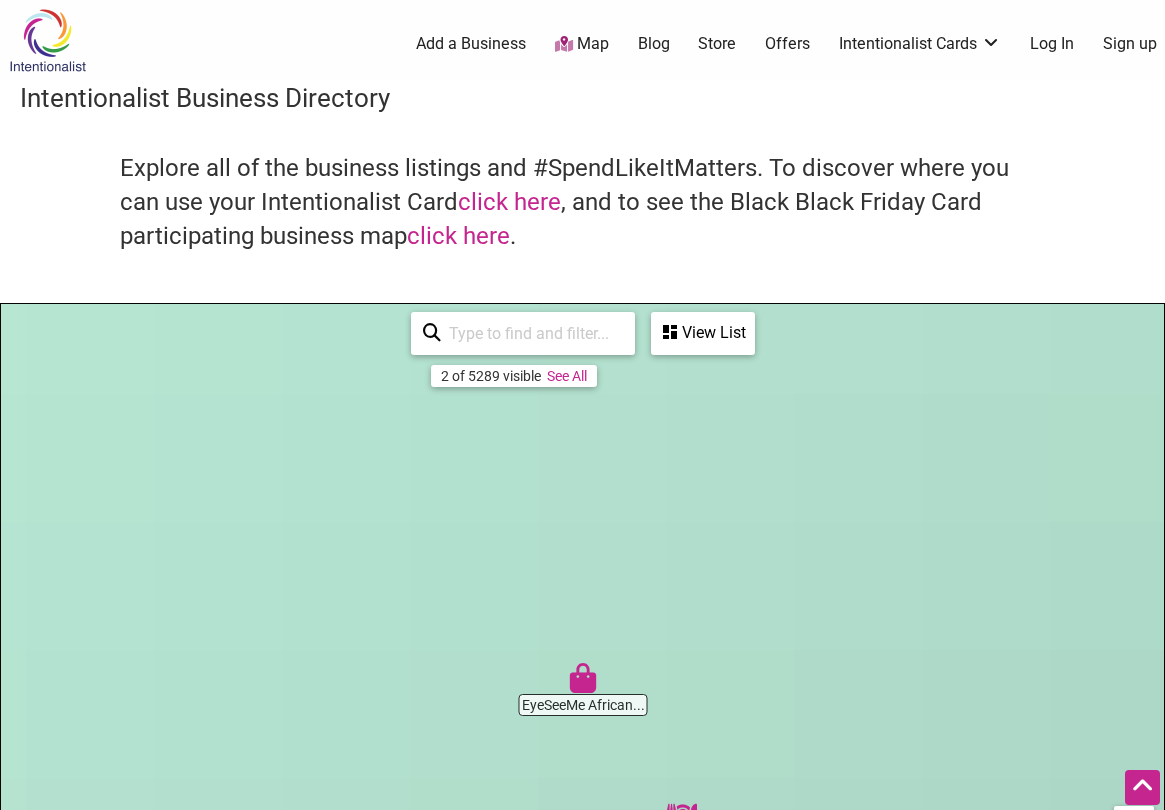scroll, scrollTop: 500, scrollLeft: 0, axis: vertical 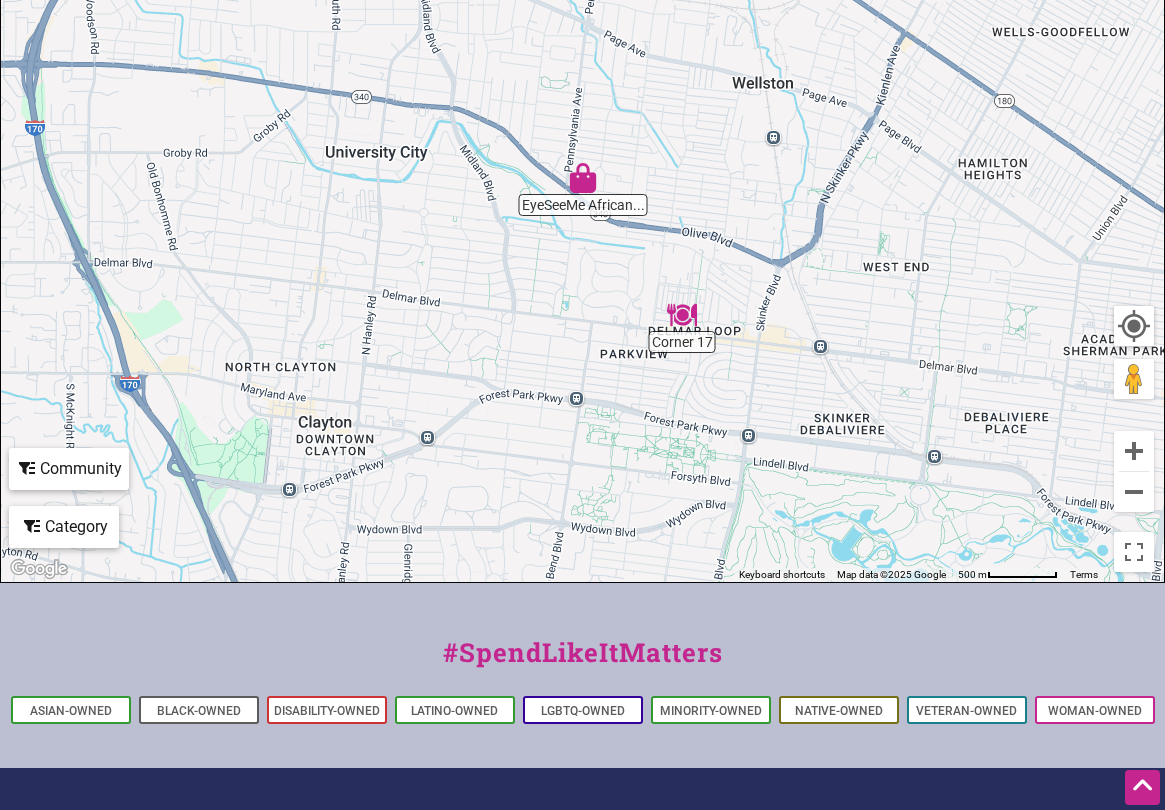 click at bounding box center [583, 178] 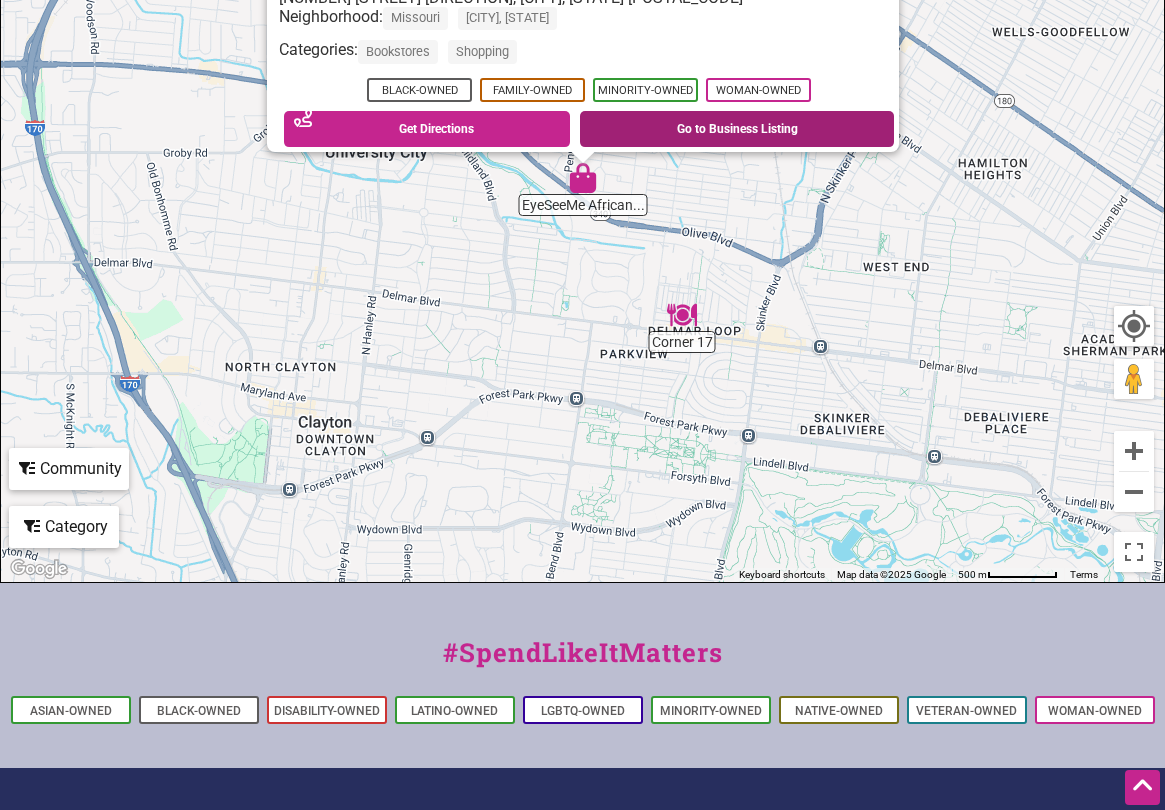 click on "Go to Business Listing" at bounding box center (737, 129) 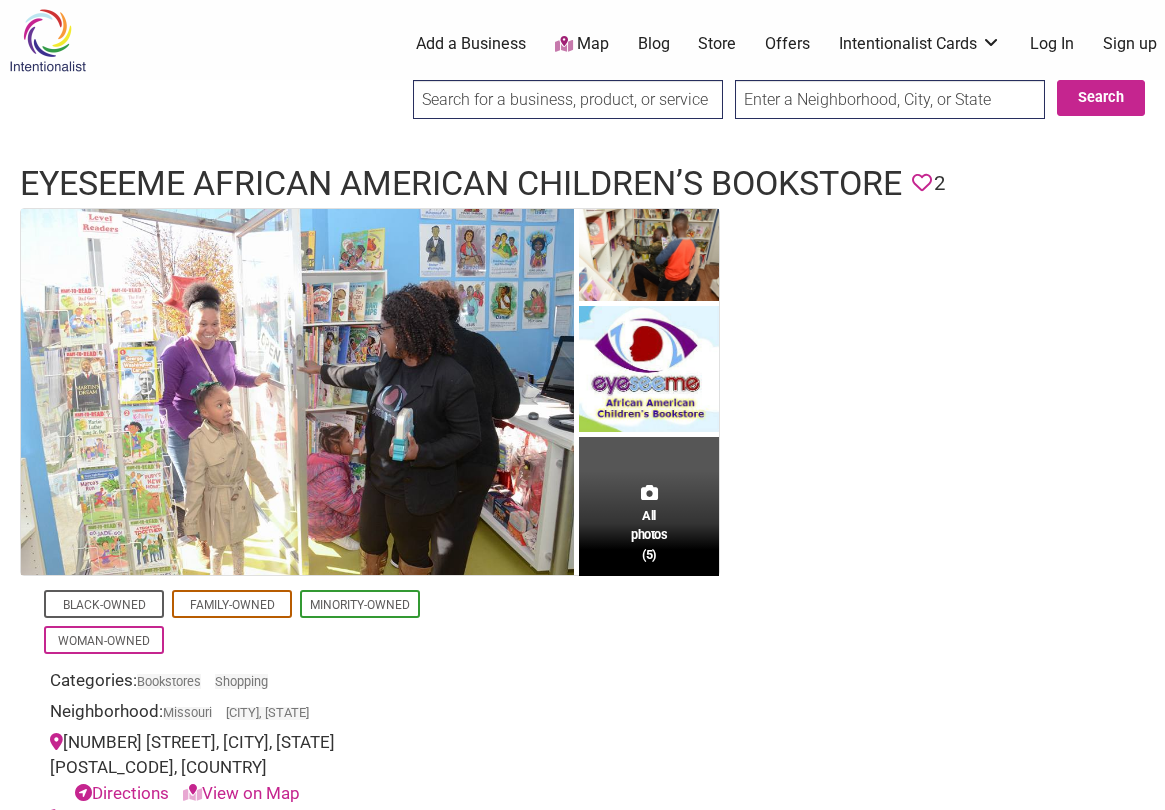 scroll, scrollTop: 0, scrollLeft: 0, axis: both 